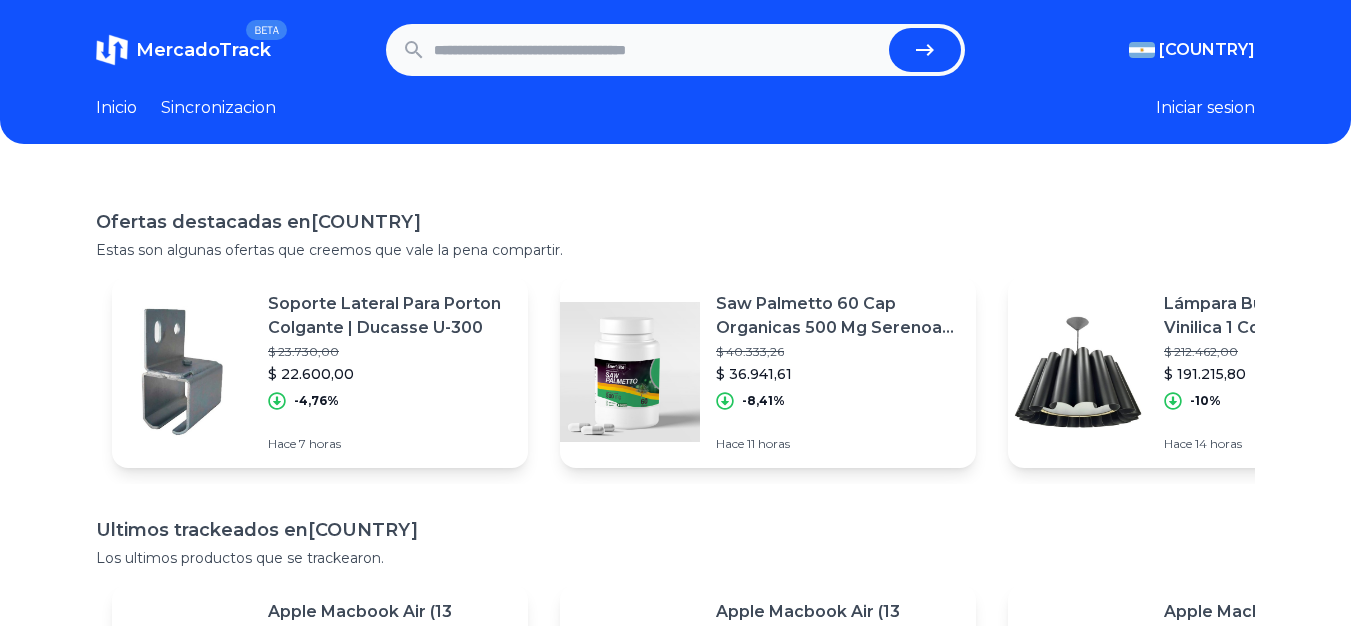 scroll, scrollTop: 0, scrollLeft: 0, axis: both 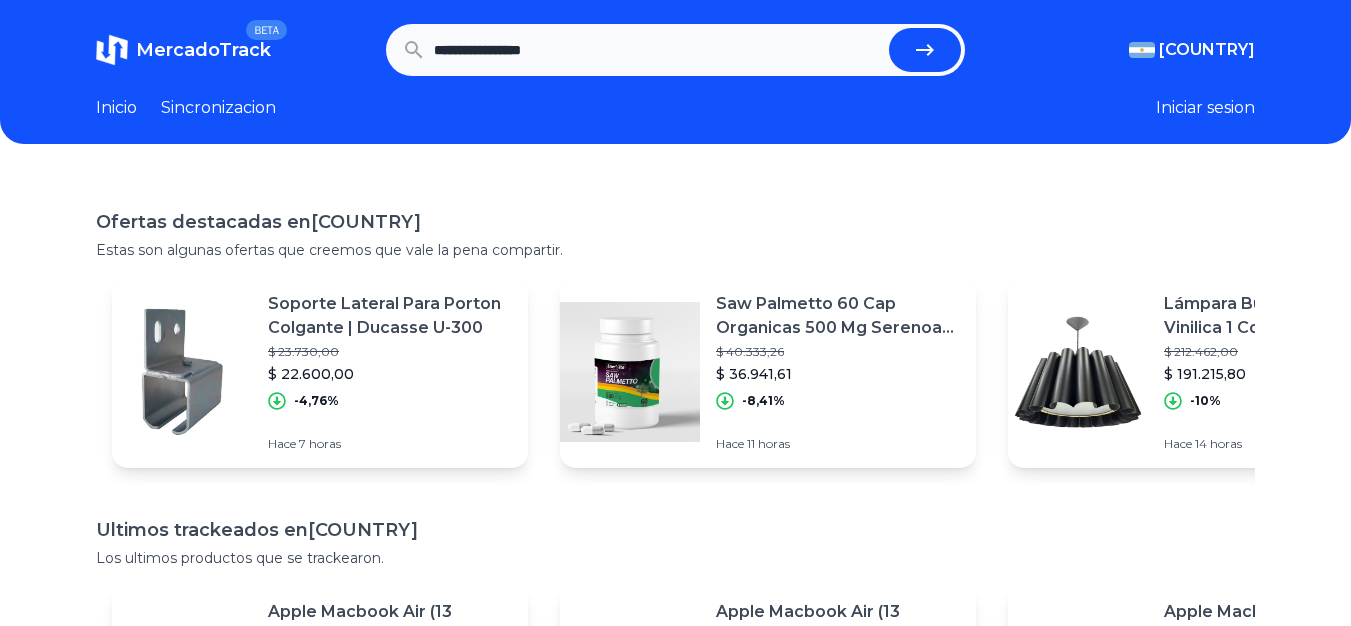 type on "**********" 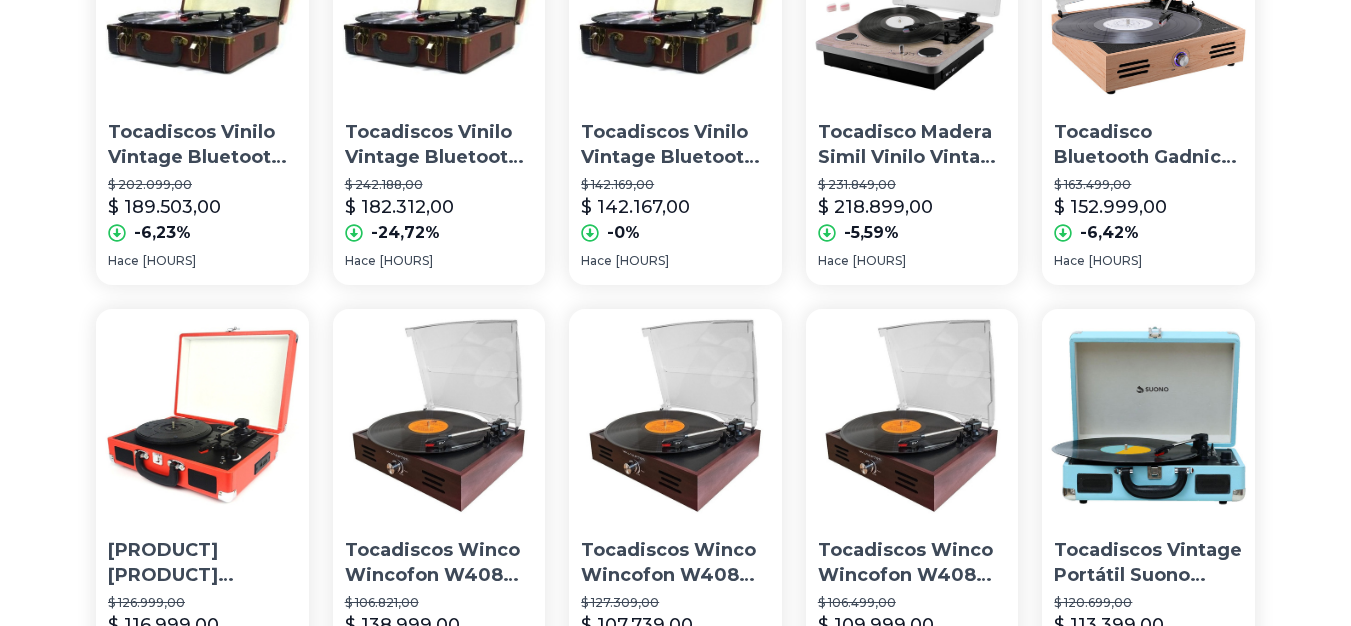 scroll, scrollTop: 1400, scrollLeft: 0, axis: vertical 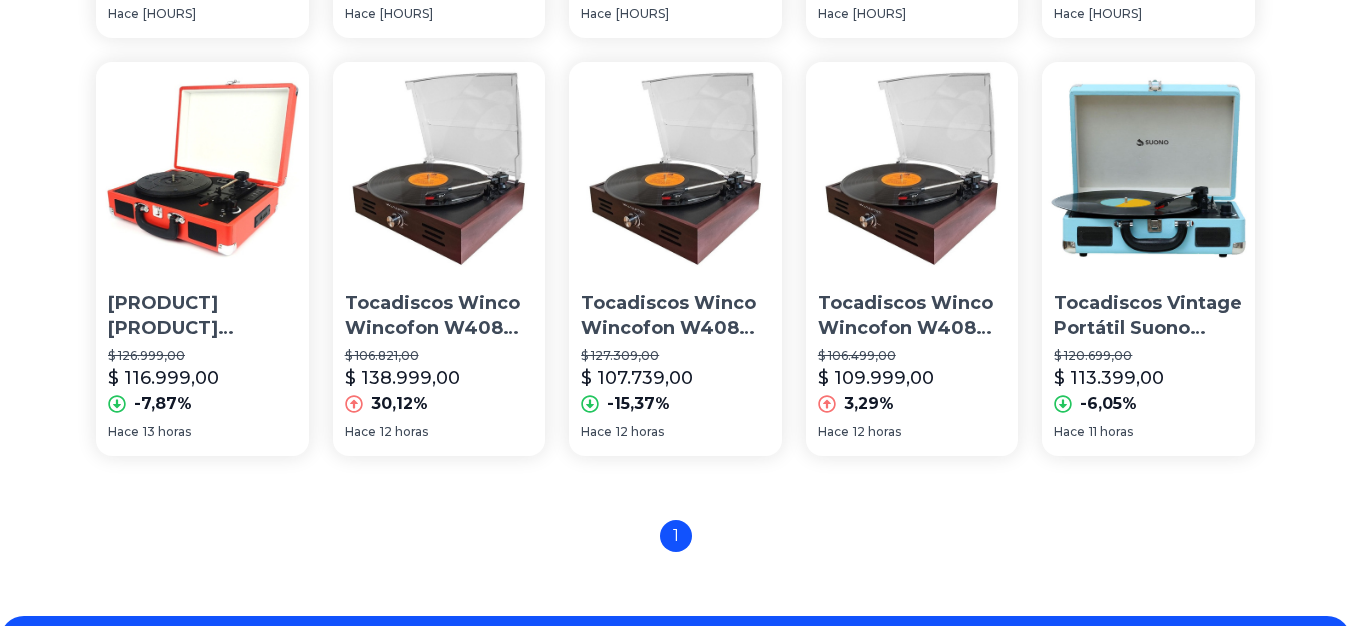 click on "Tocadiscos Winco Wincofon W408 Vinilo Vintage Color Marrón" at bounding box center (675, 316) 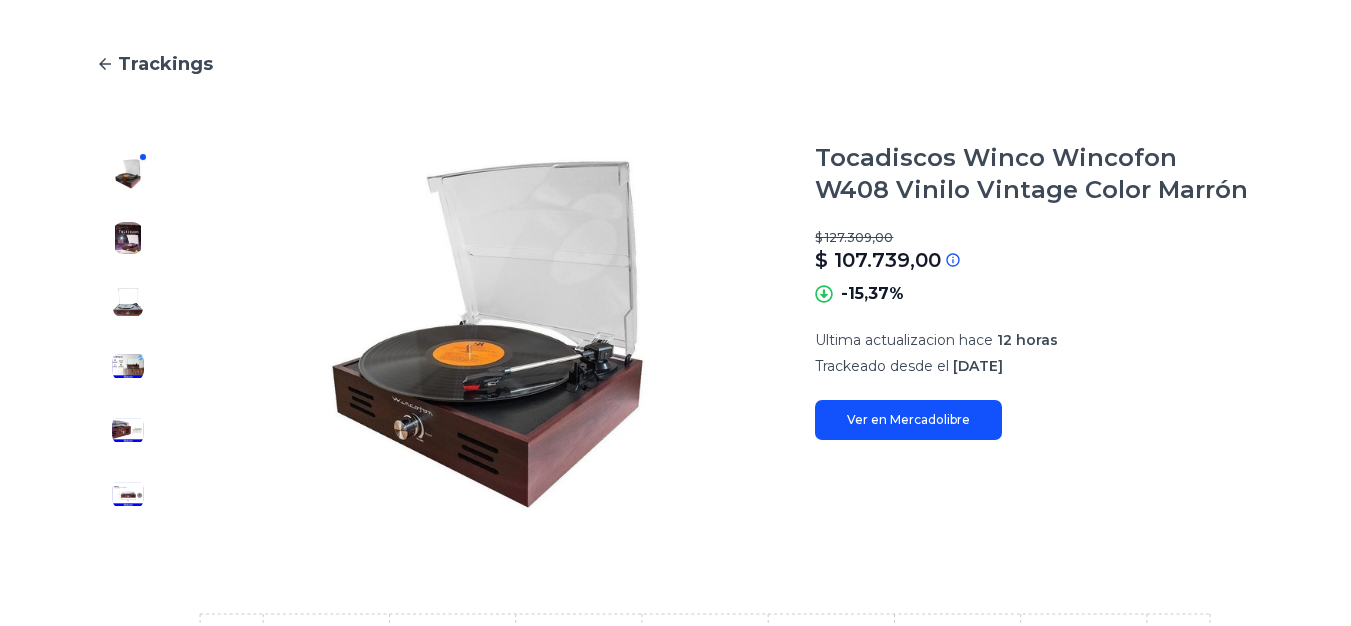 scroll, scrollTop: 100, scrollLeft: 0, axis: vertical 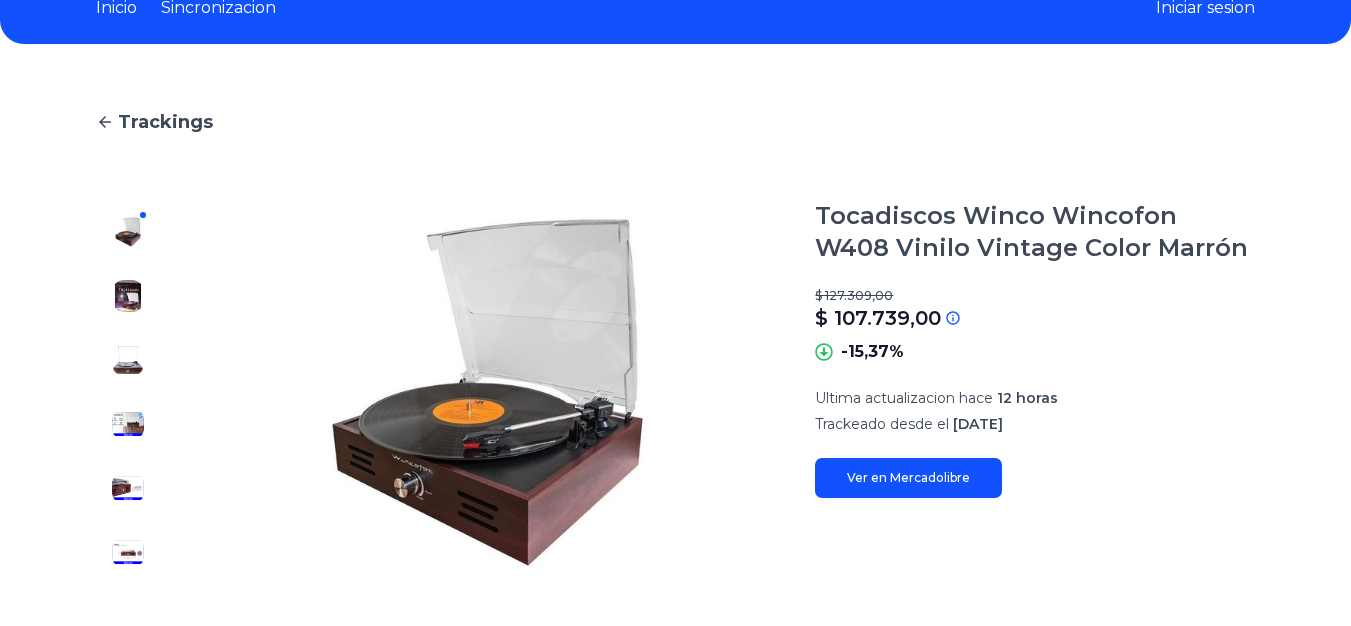 click at bounding box center (128, 296) 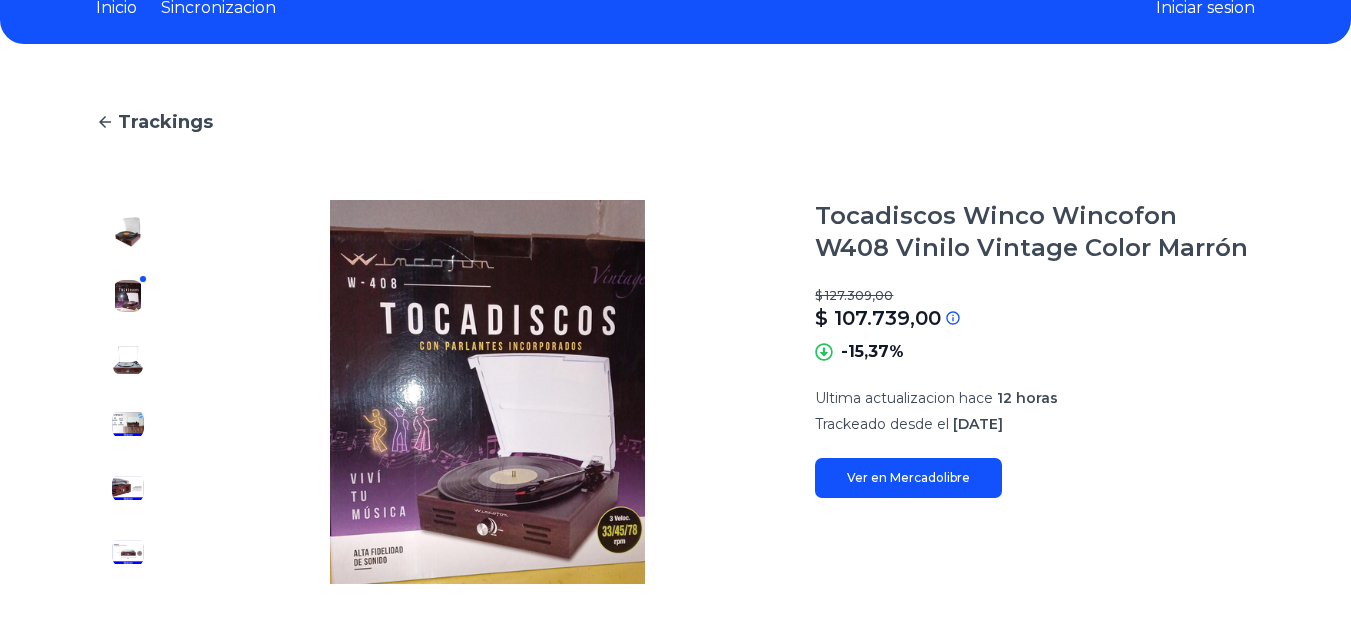 click at bounding box center [128, 232] 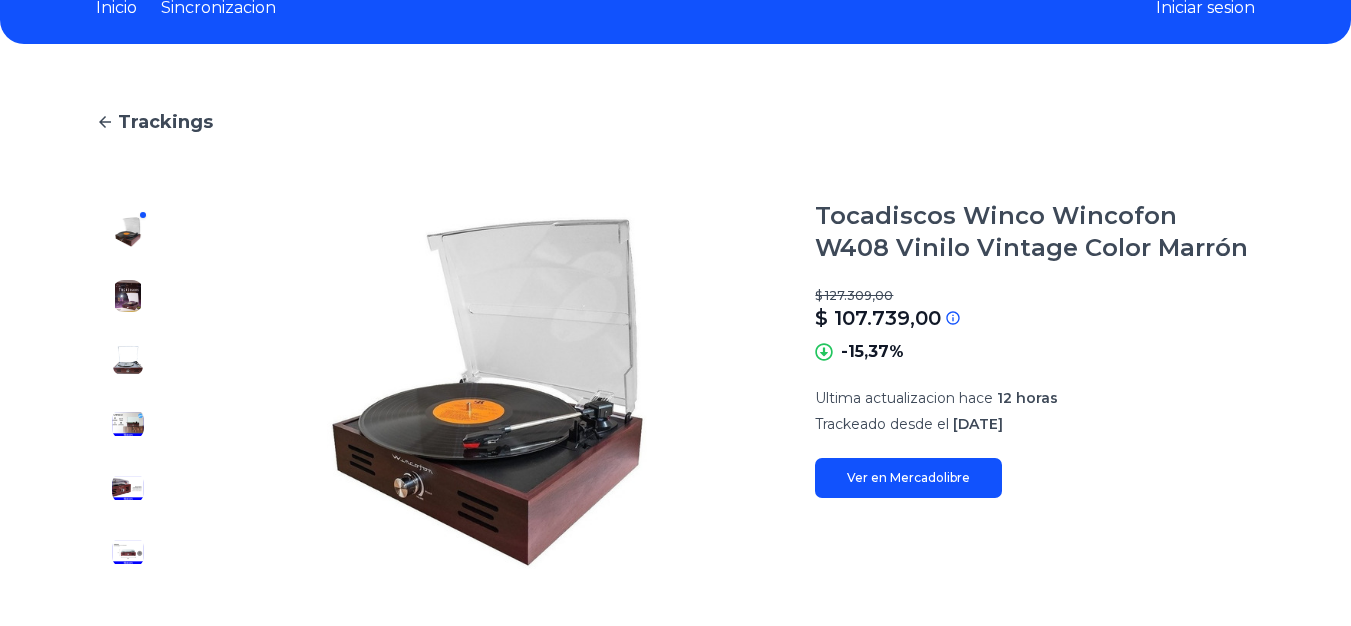 click at bounding box center [128, 296] 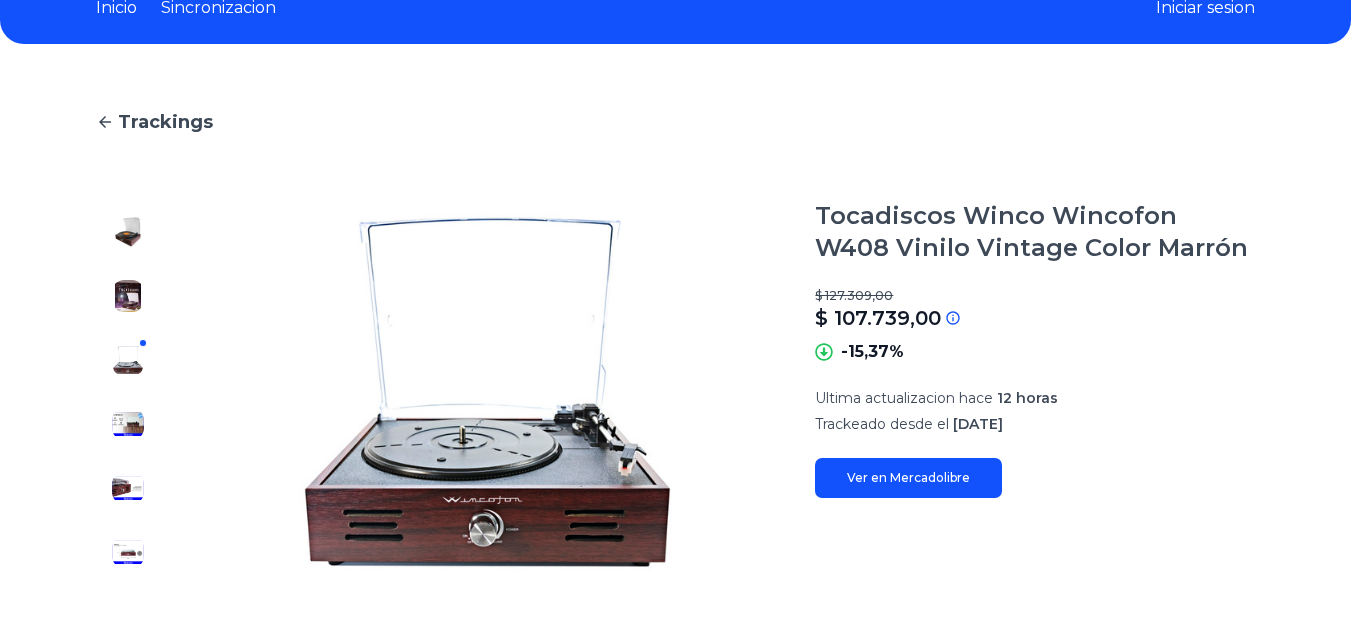 click at bounding box center [128, 232] 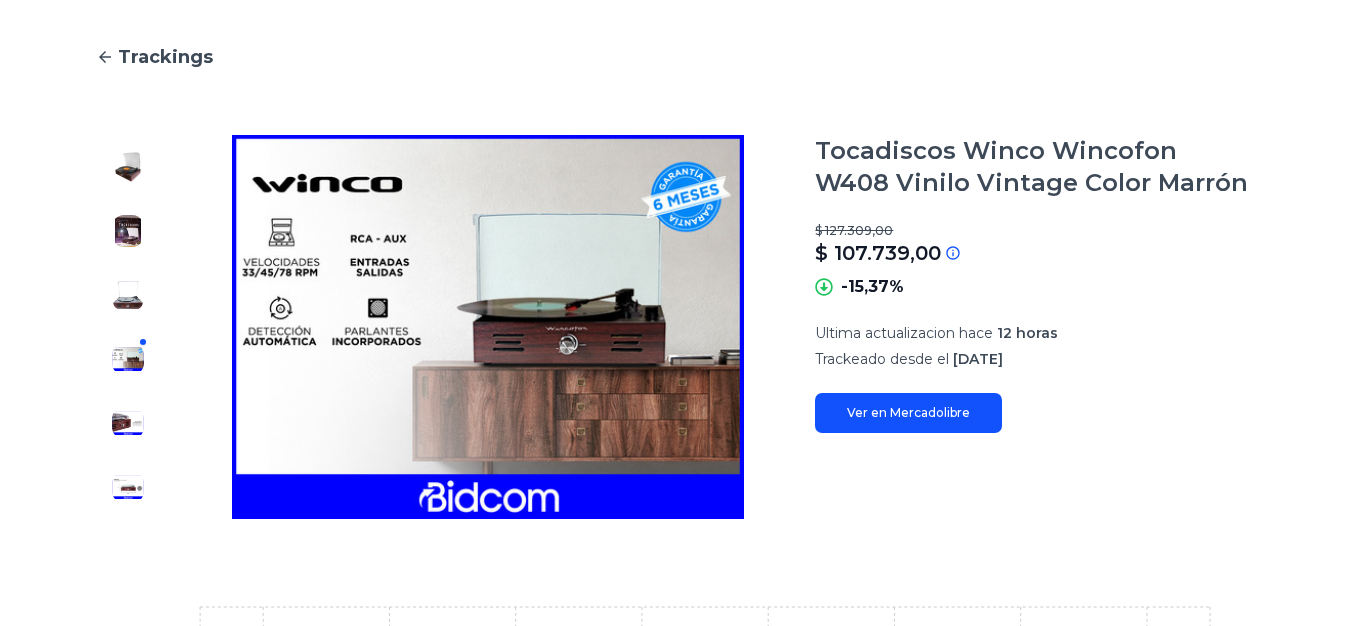 scroll, scrollTop: 200, scrollLeft: 0, axis: vertical 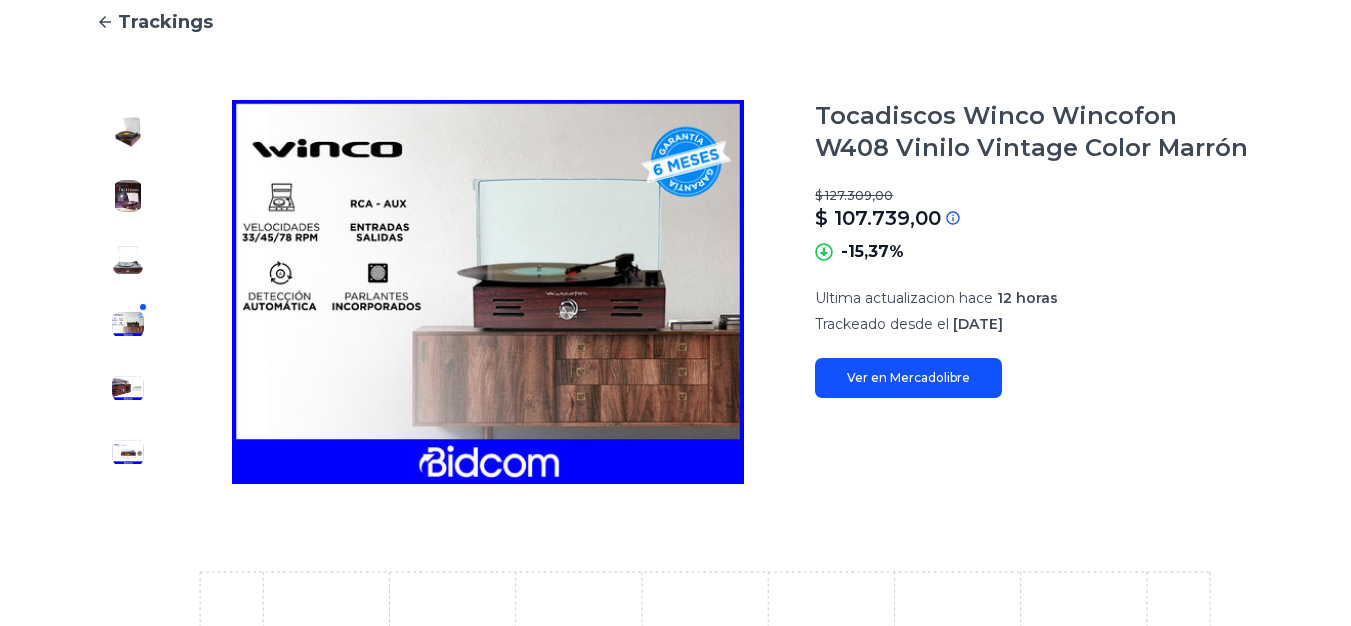 click at bounding box center (128, 132) 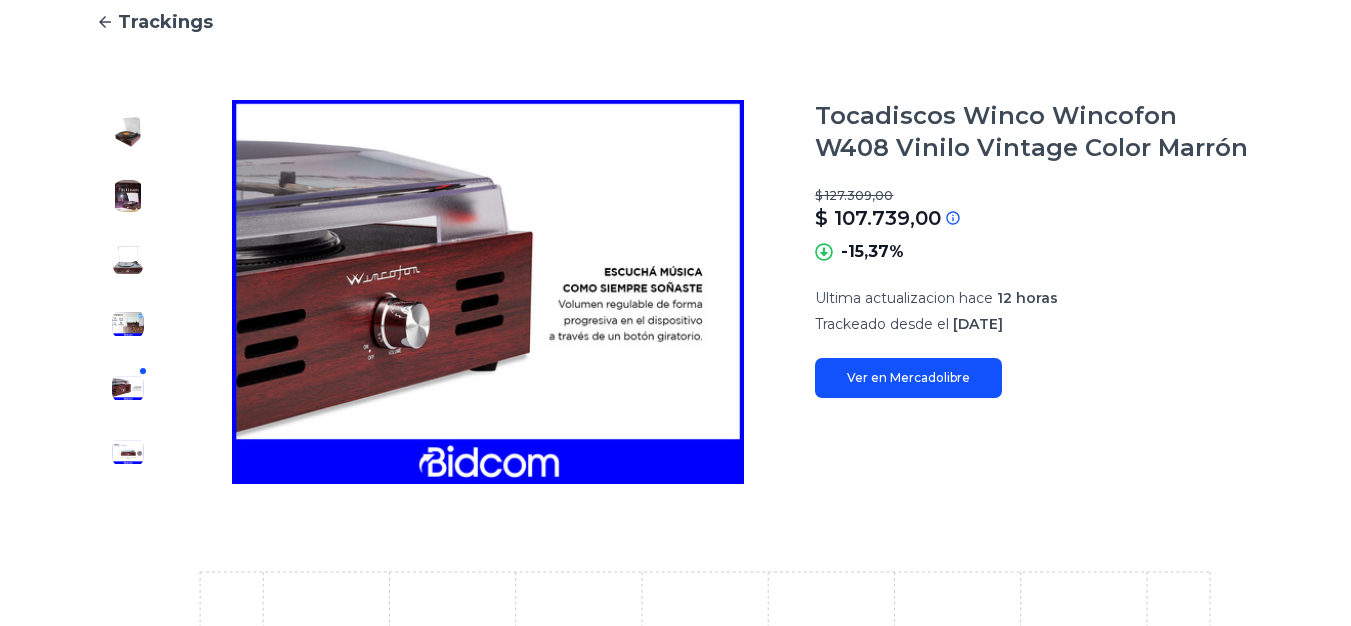 click at bounding box center [128, 132] 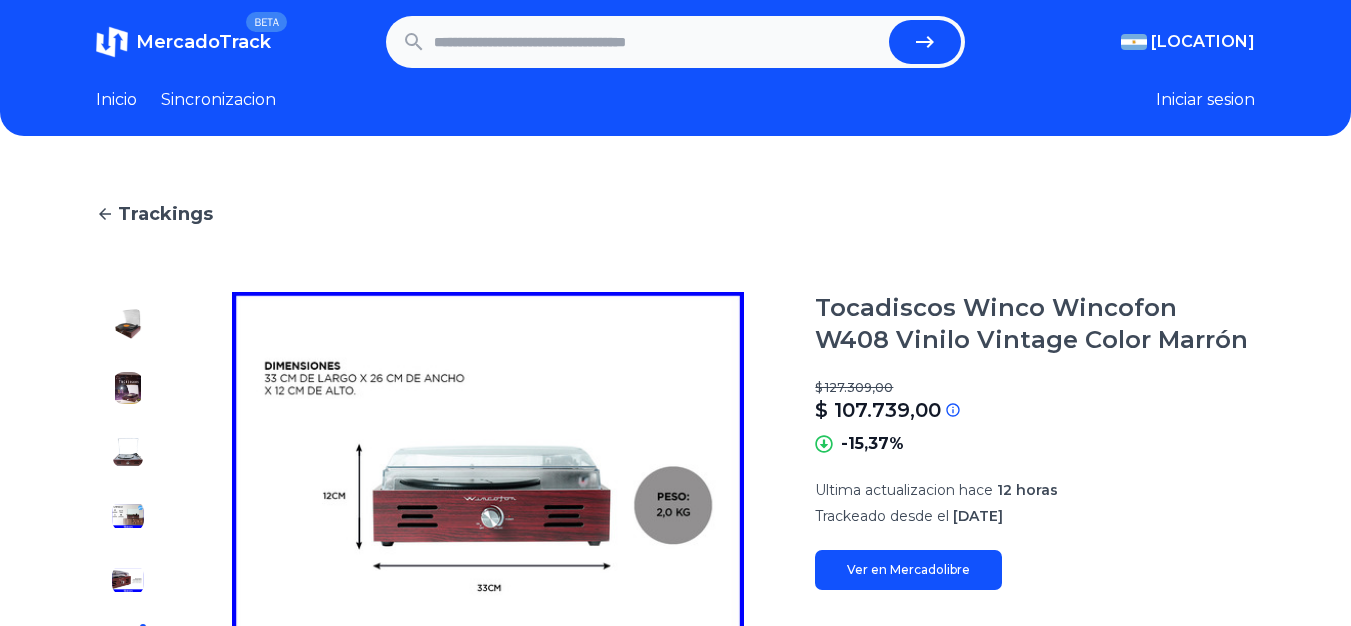 scroll, scrollTop: 0, scrollLeft: 0, axis: both 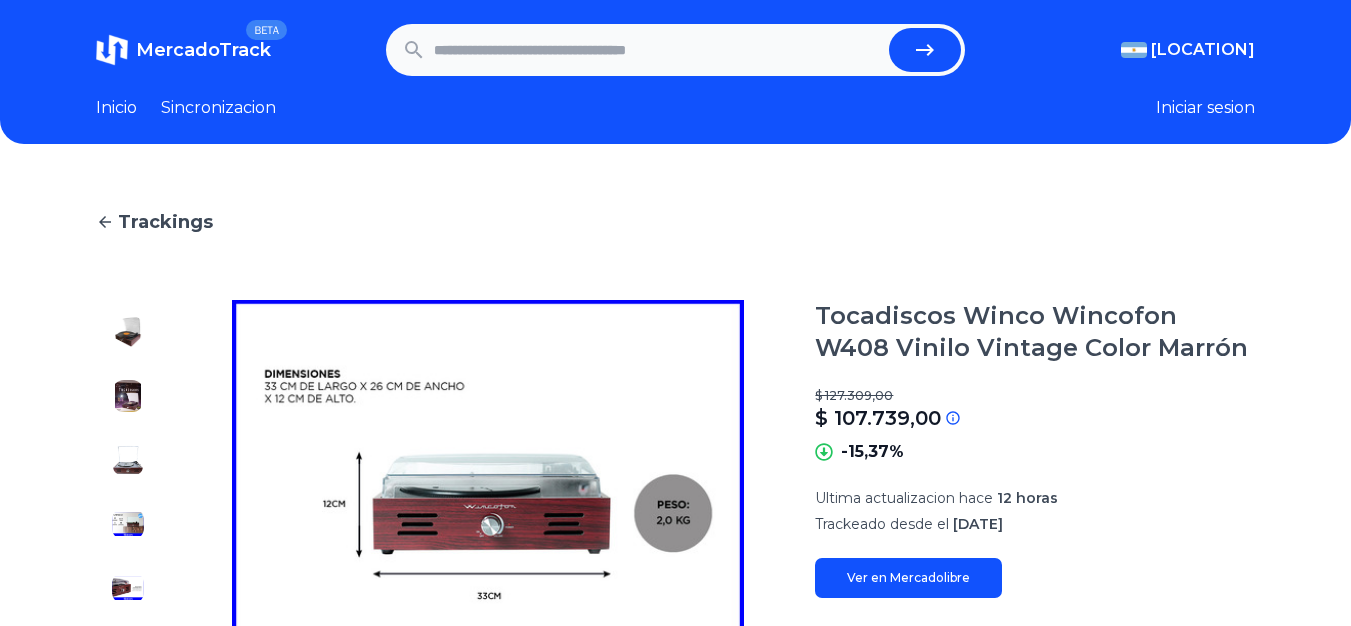 click at bounding box center (105, 222) 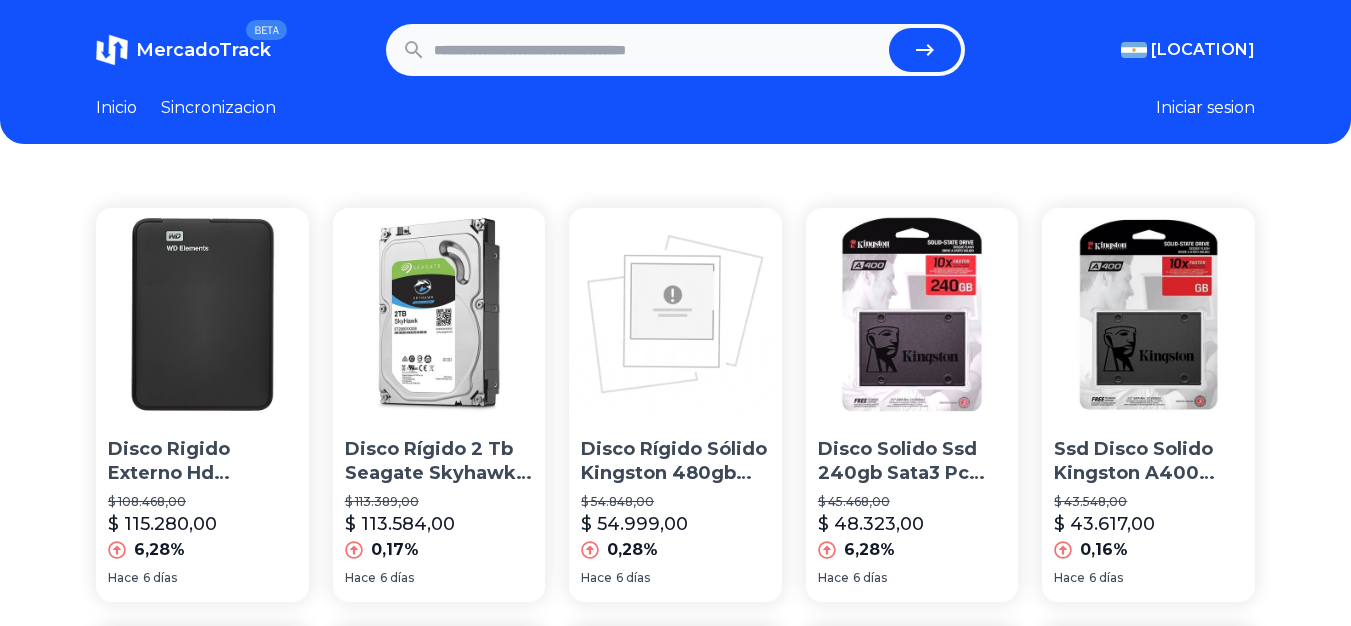 click at bounding box center (658, 50) 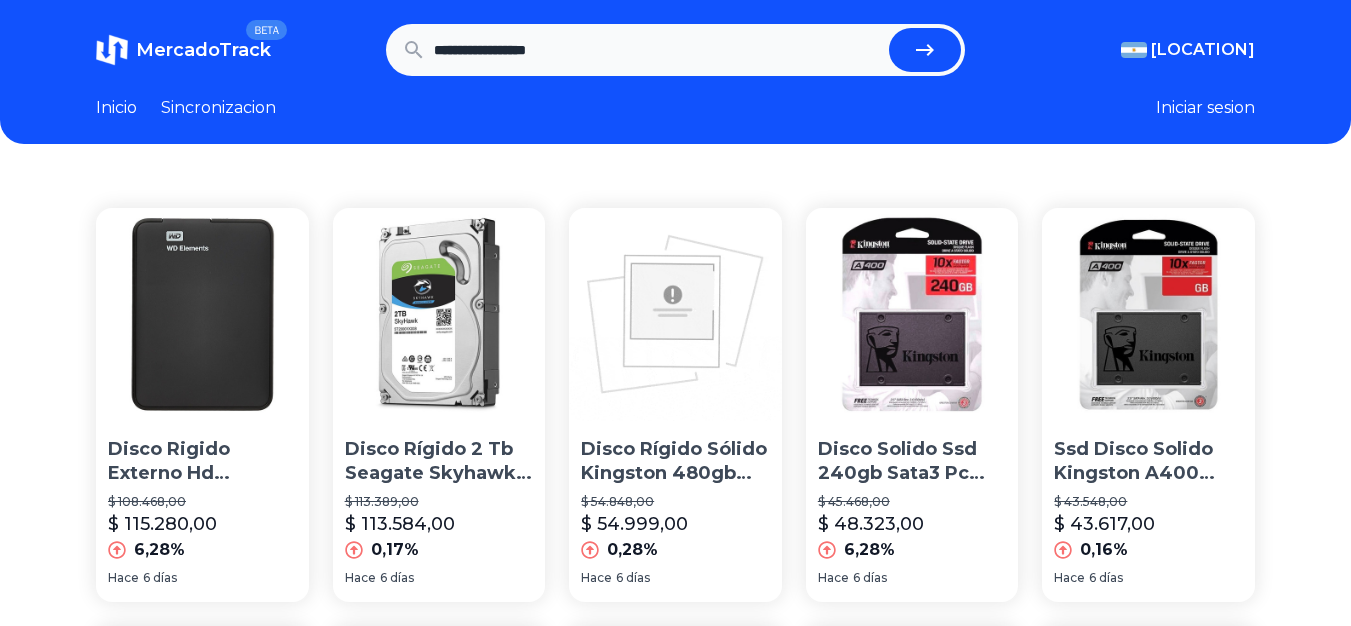 type on "**********" 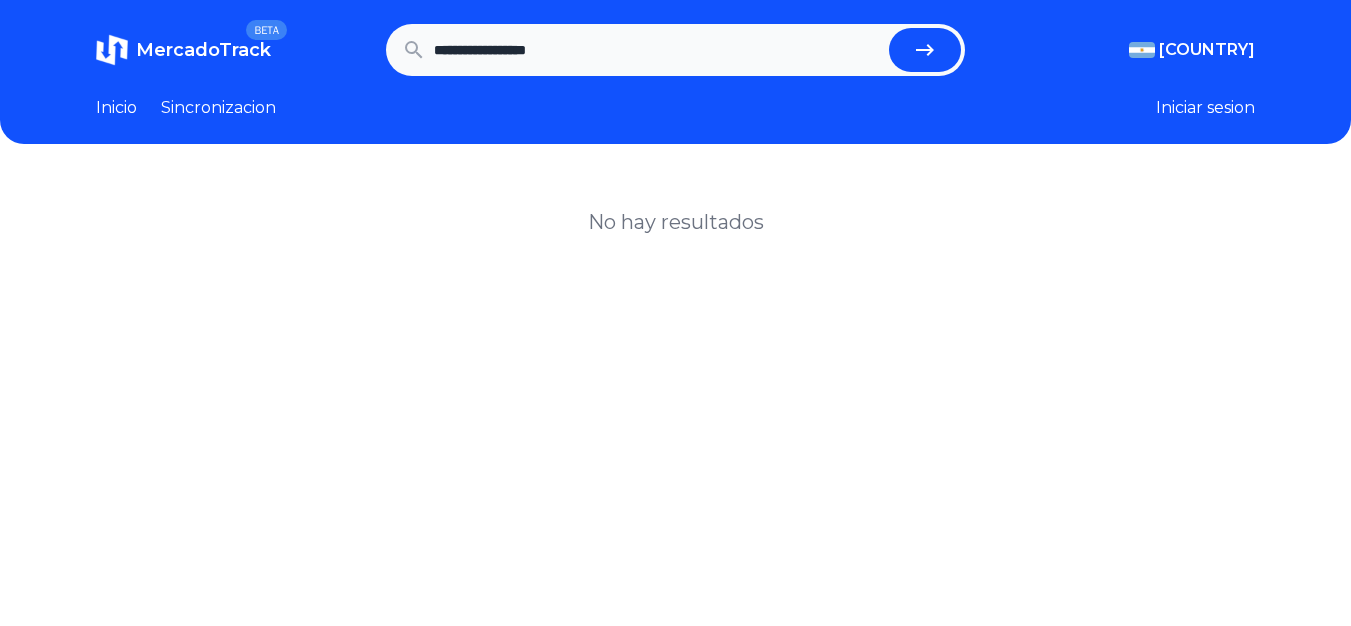 scroll, scrollTop: 0, scrollLeft: 0, axis: both 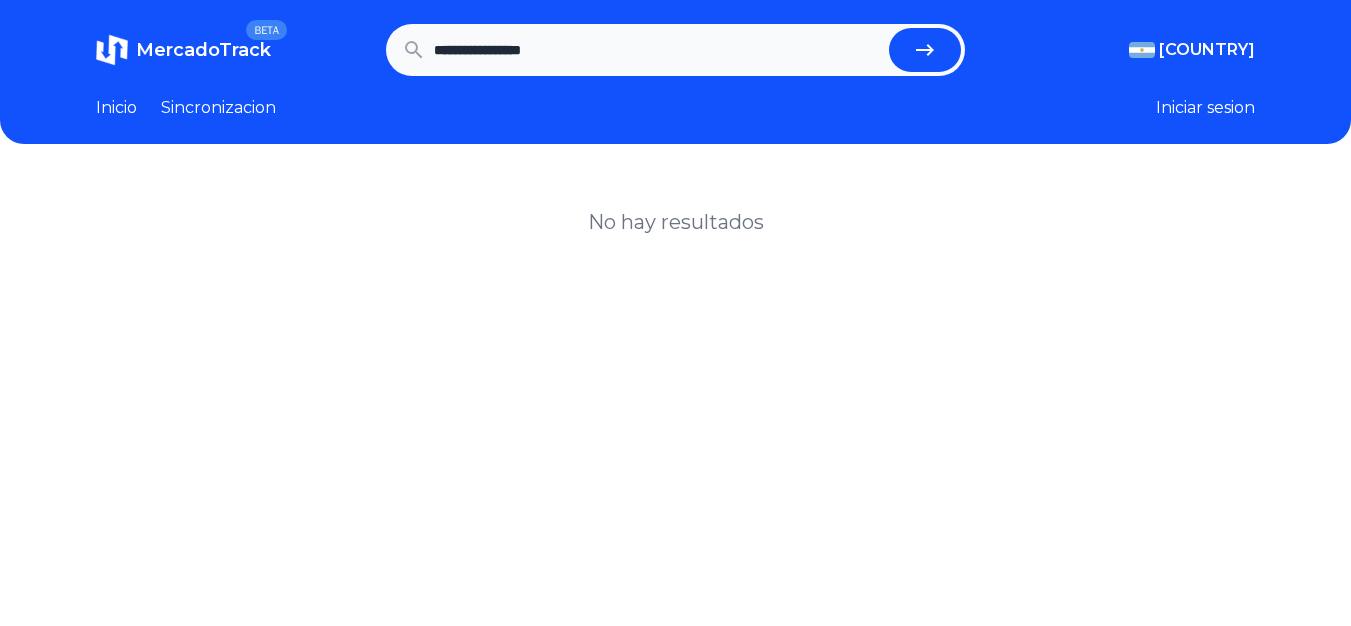 type on "**********" 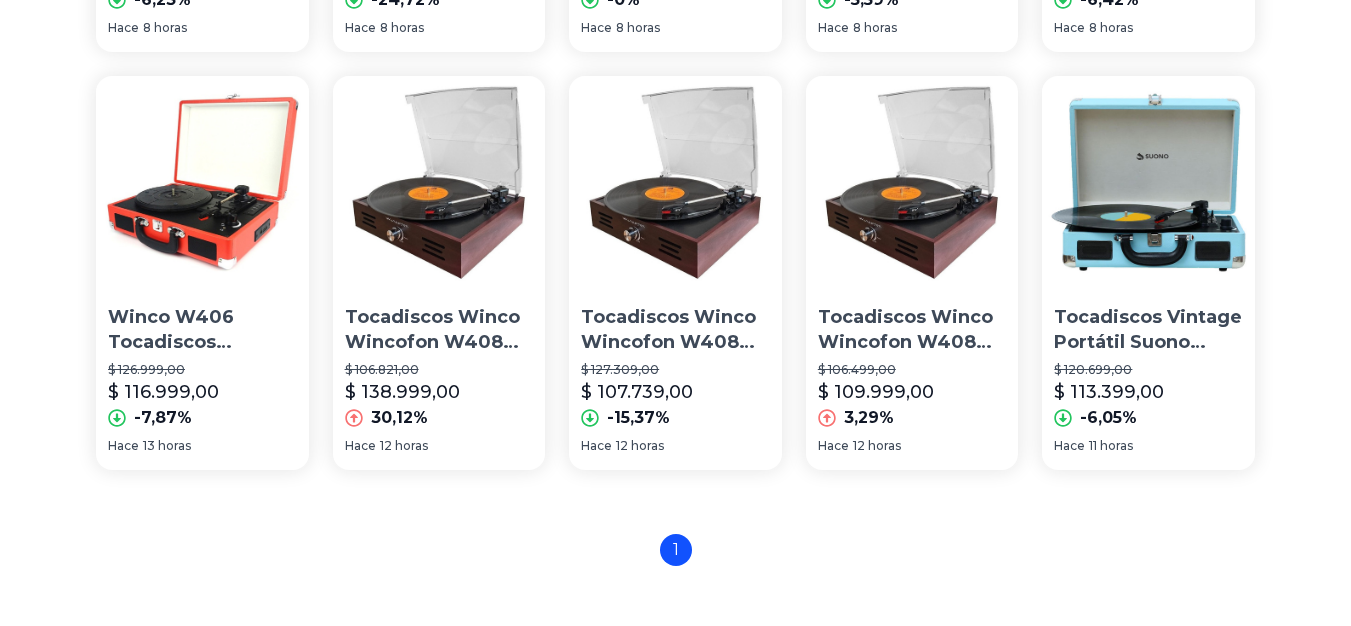 scroll, scrollTop: 1354, scrollLeft: 0, axis: vertical 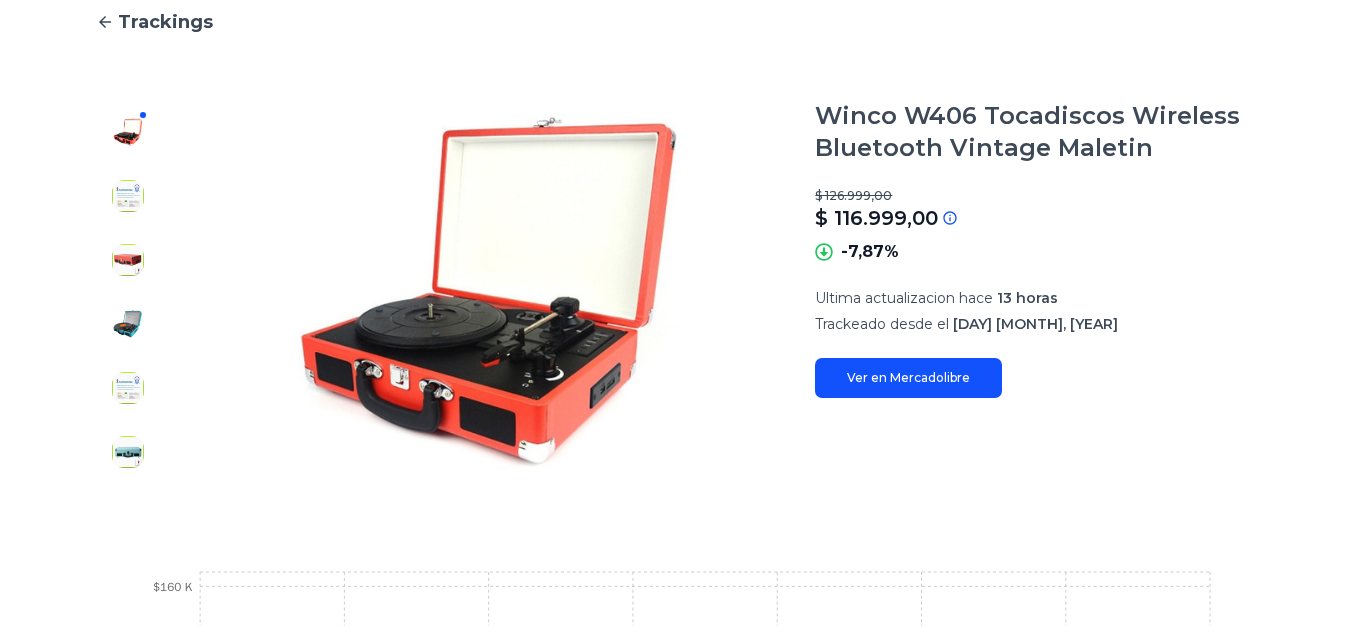 click at bounding box center [128, 196] 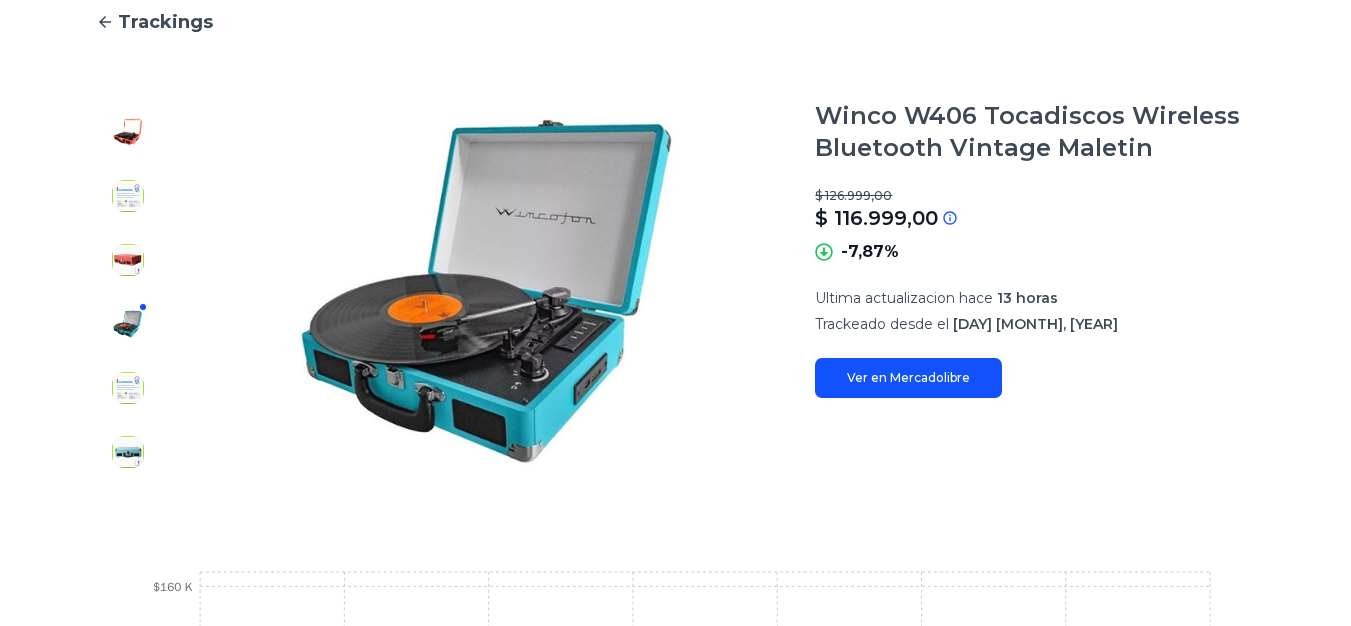 click at bounding box center [128, 132] 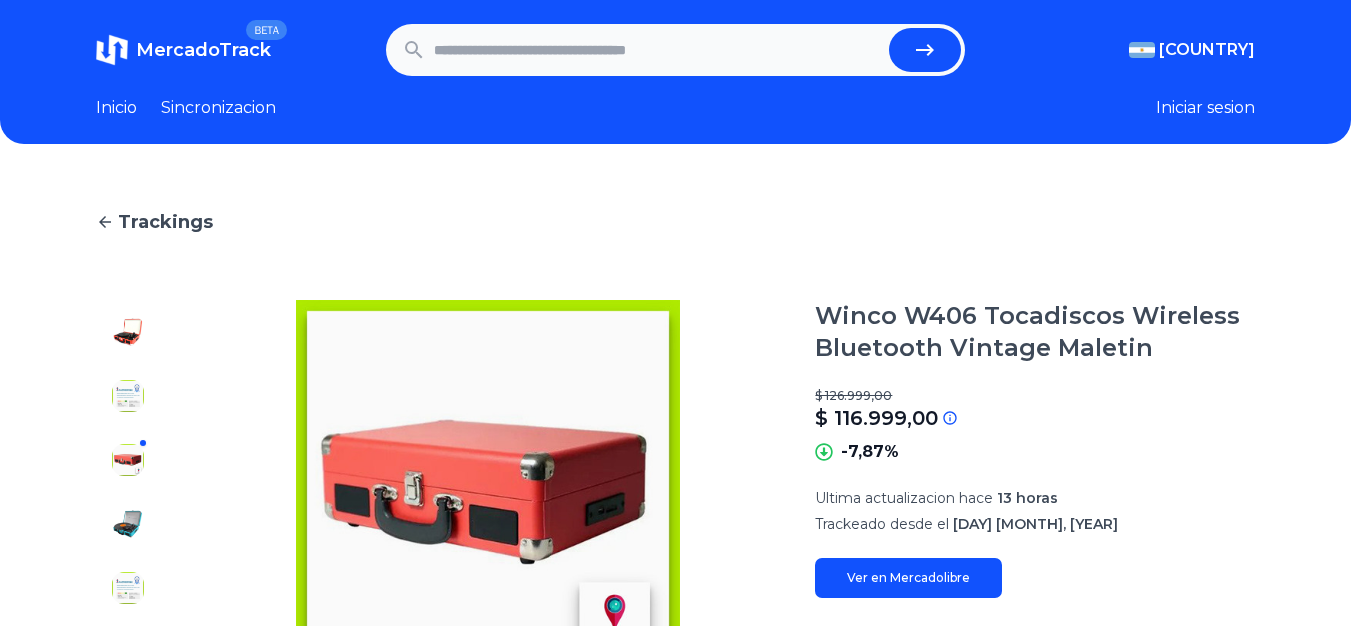 scroll, scrollTop: 100, scrollLeft: 0, axis: vertical 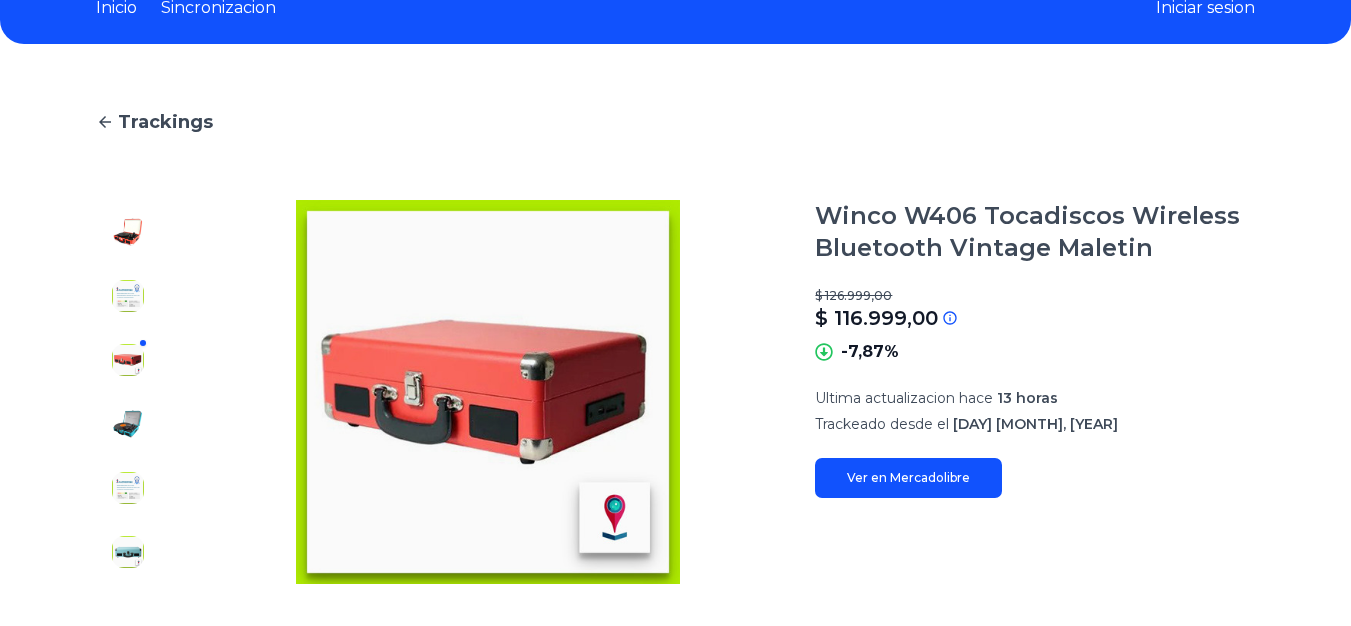 click at bounding box center [128, 232] 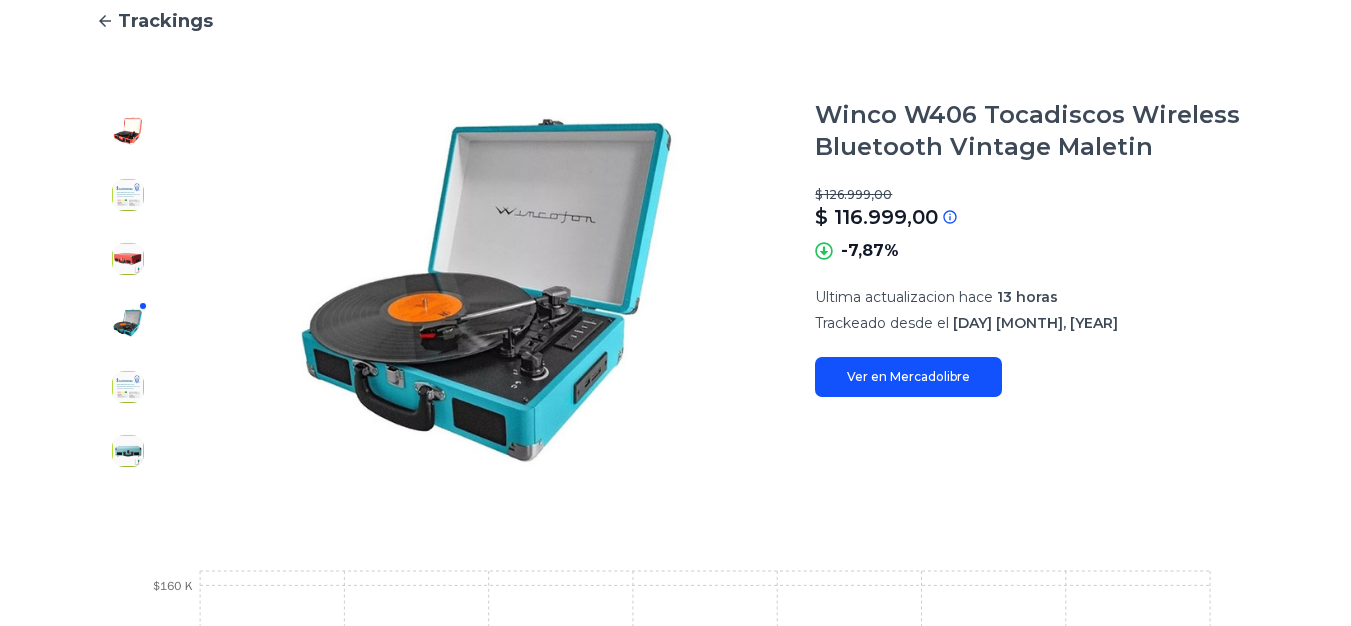 scroll, scrollTop: 200, scrollLeft: 0, axis: vertical 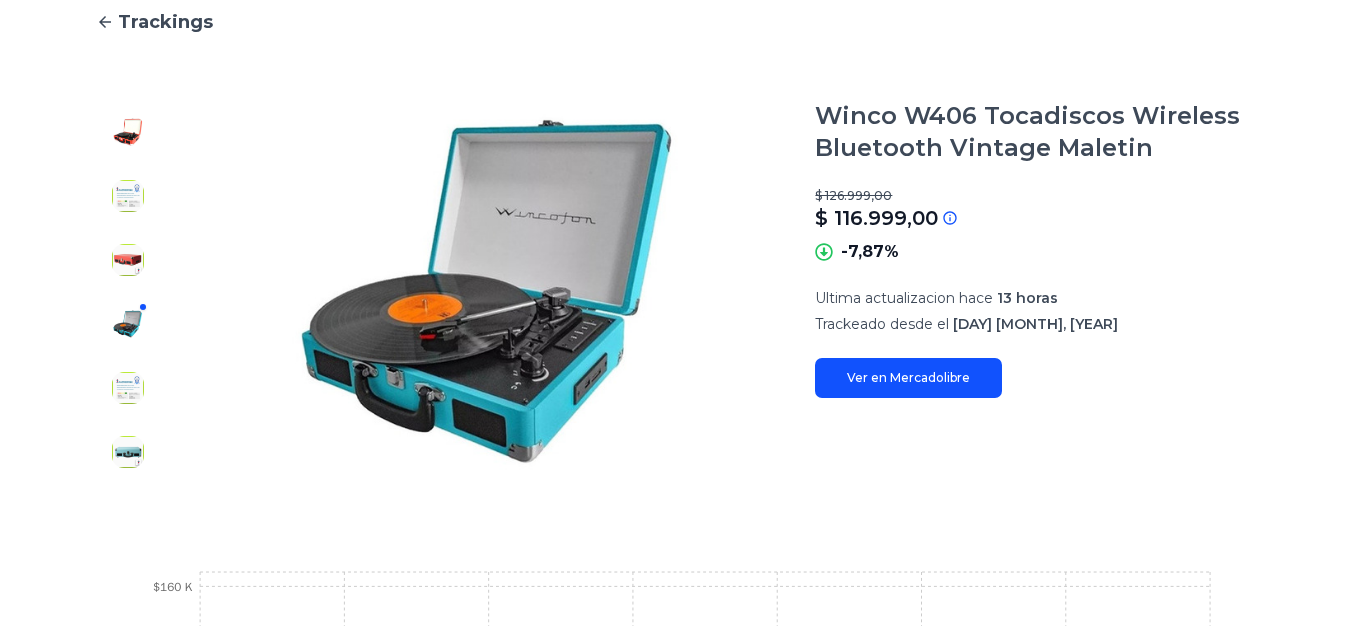 click on "Ver en Mercadolibre" at bounding box center [908, 378] 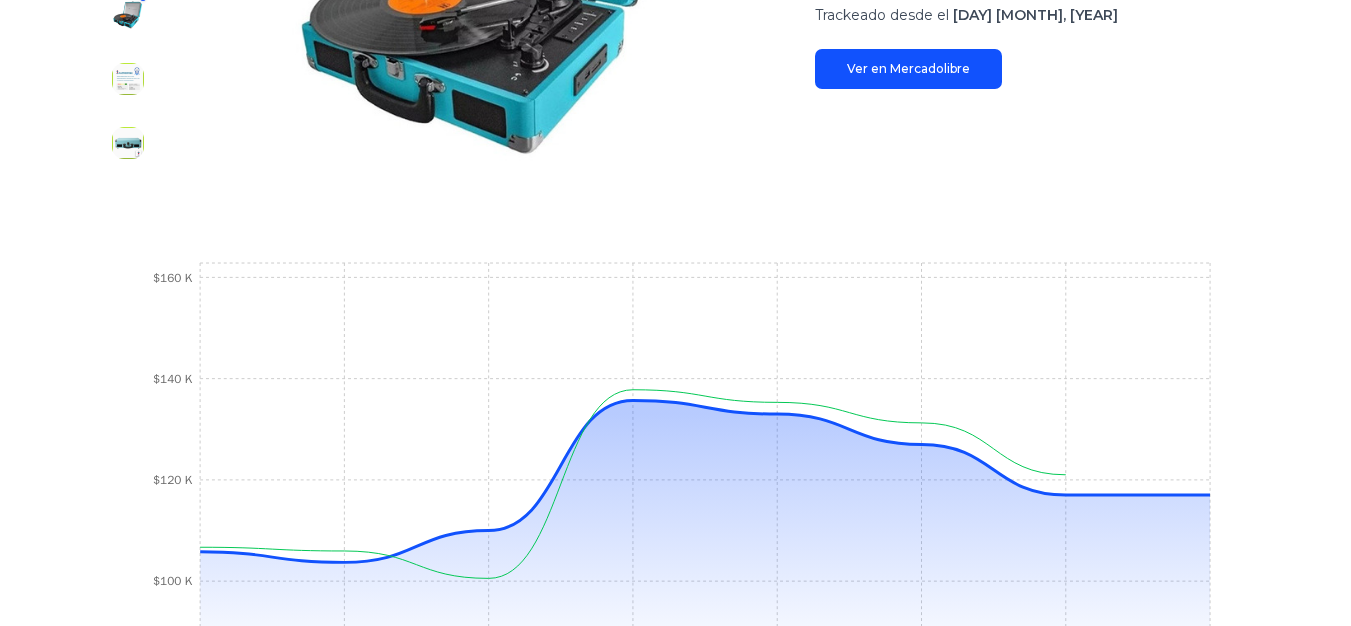 scroll, scrollTop: 500, scrollLeft: 0, axis: vertical 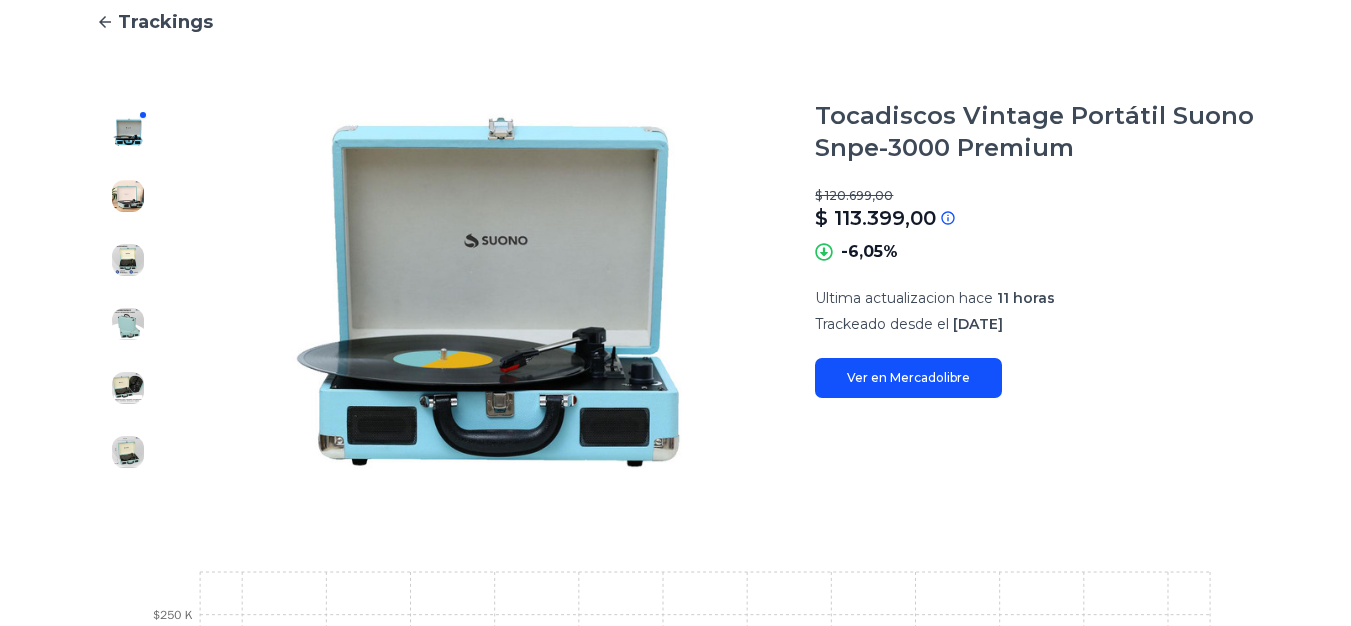 click at bounding box center (128, 196) 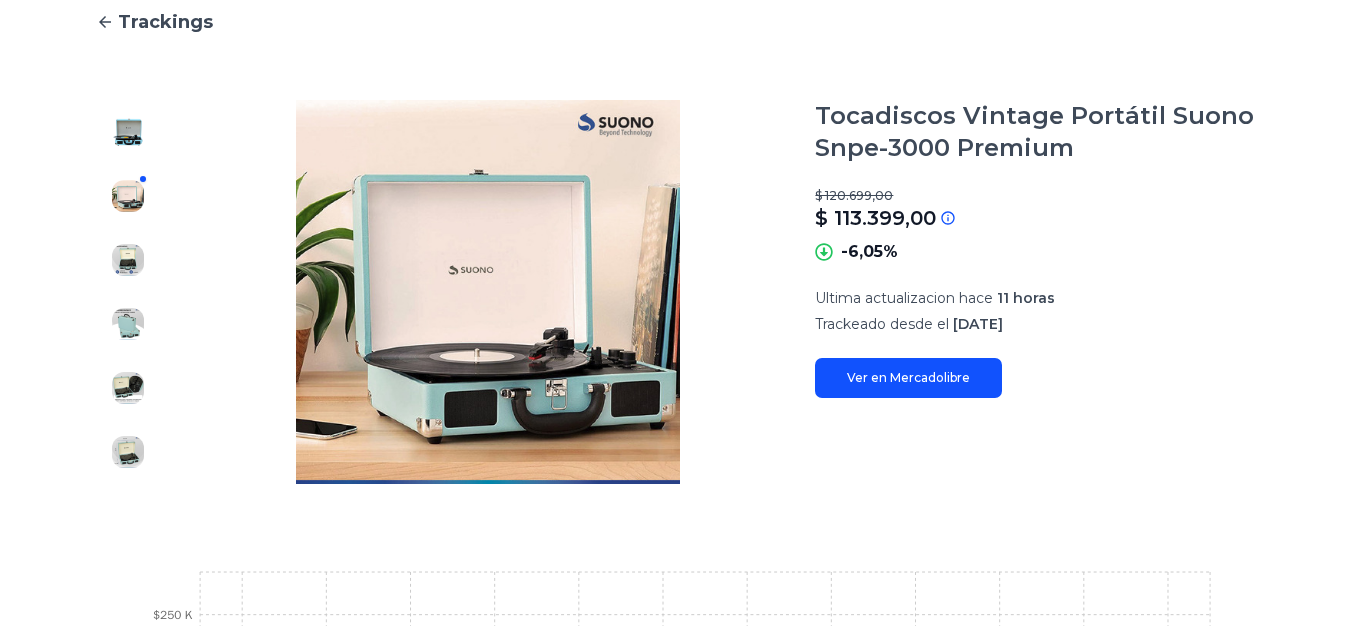click at bounding box center (128, 132) 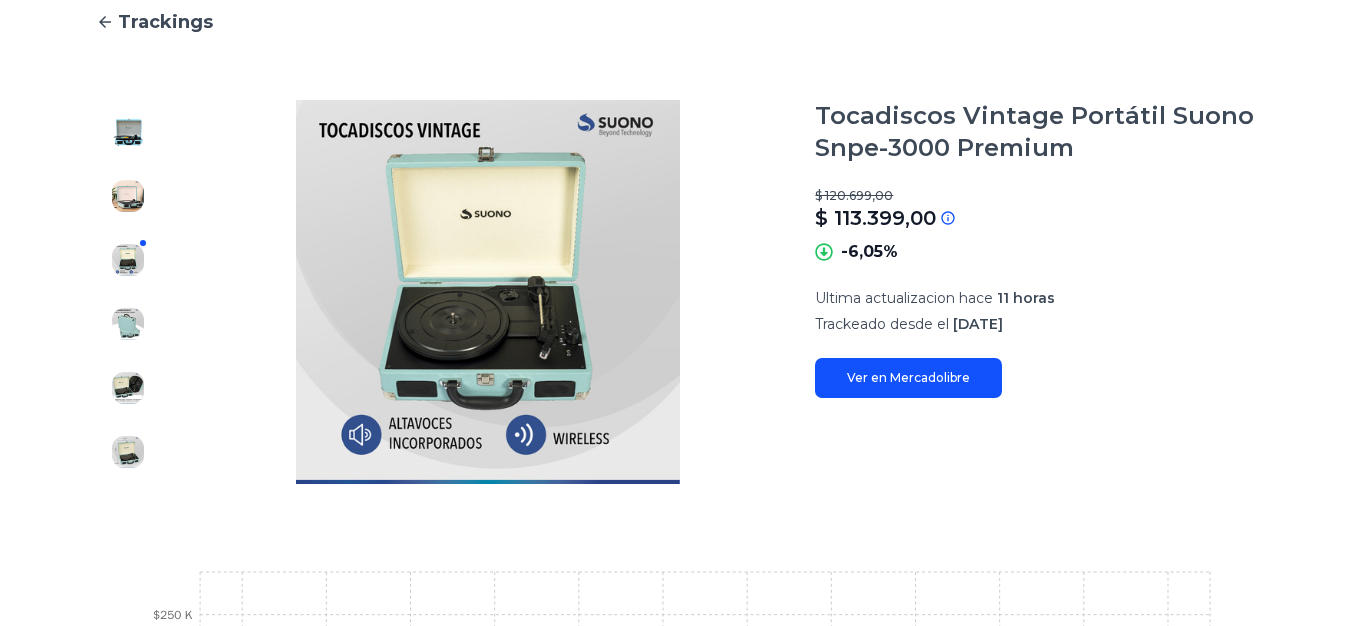 click at bounding box center (128, 132) 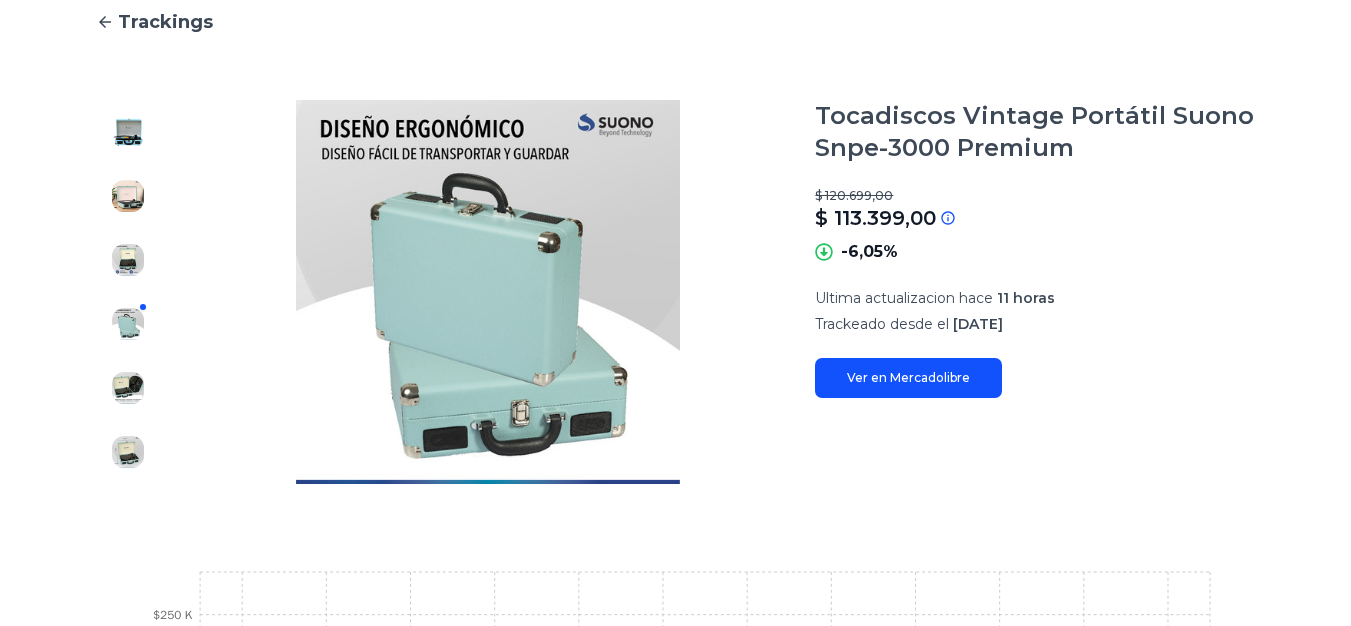 click at bounding box center (128, 132) 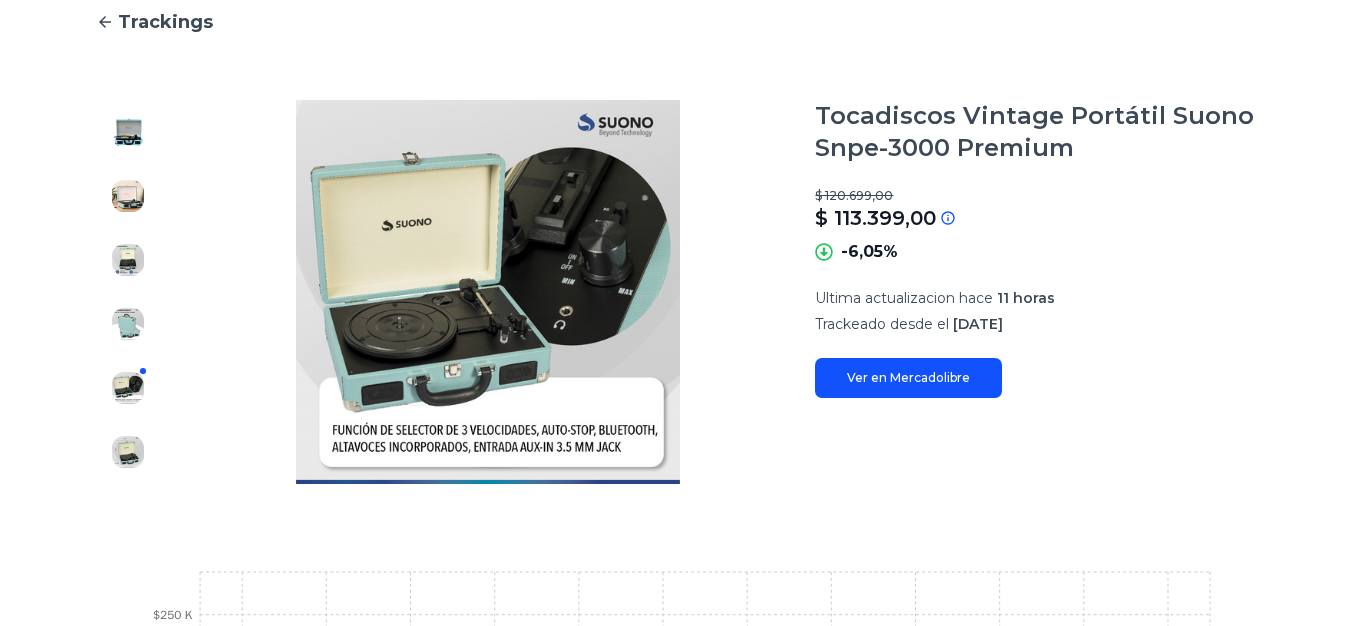 click at bounding box center (128, 132) 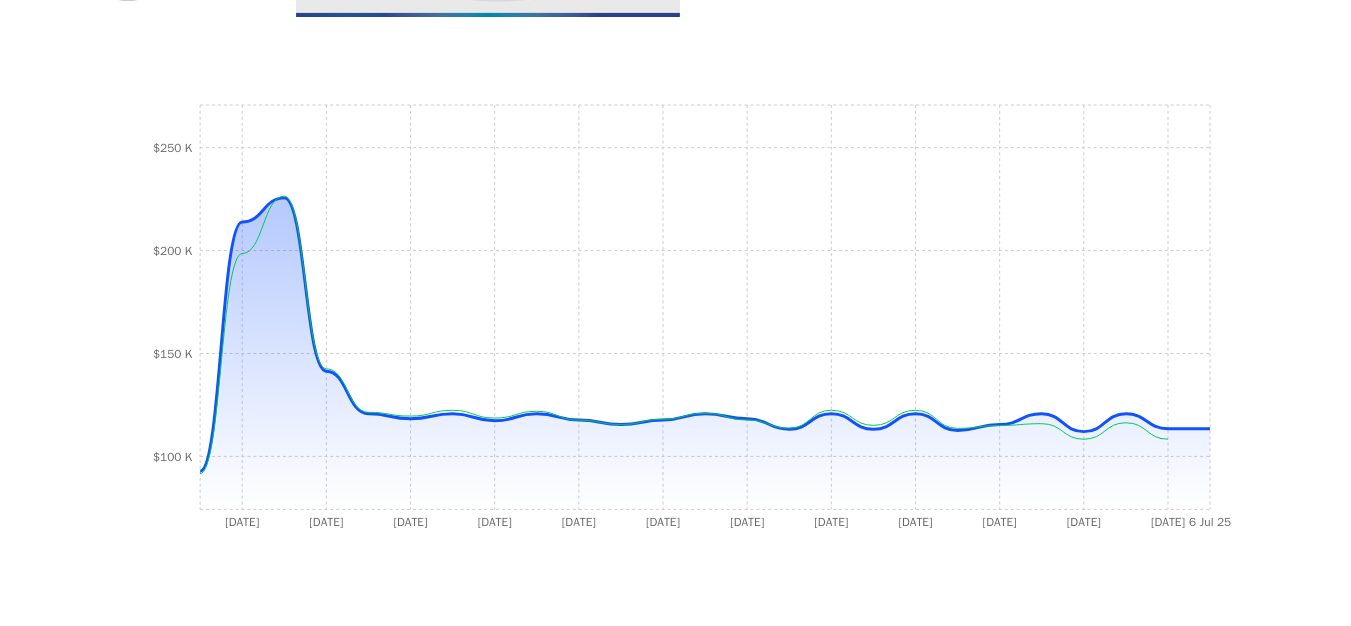 scroll, scrollTop: 700, scrollLeft: 0, axis: vertical 